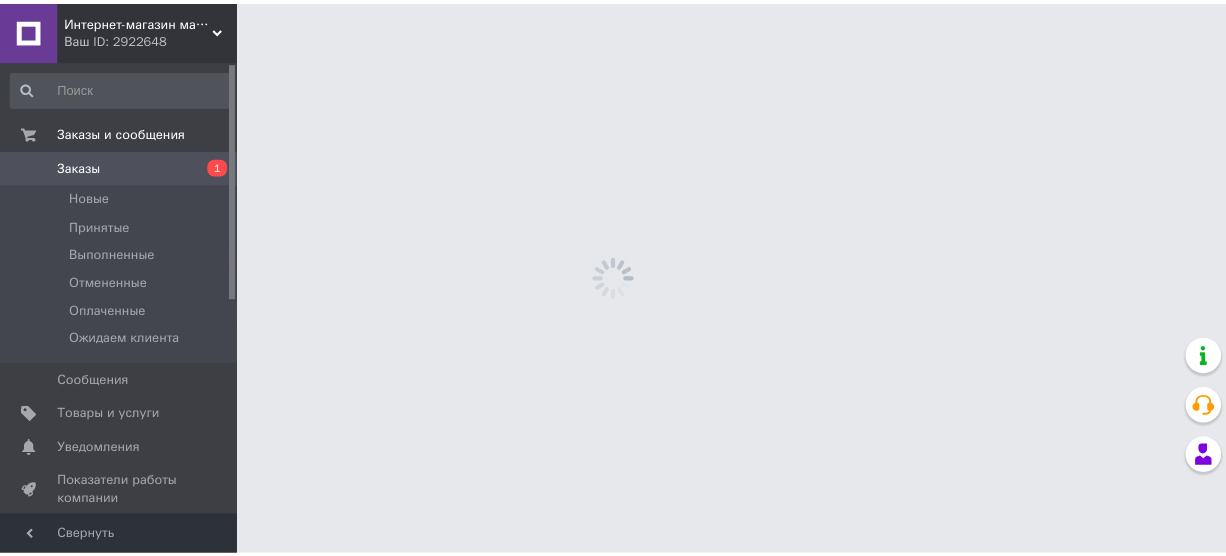 scroll, scrollTop: 0, scrollLeft: 0, axis: both 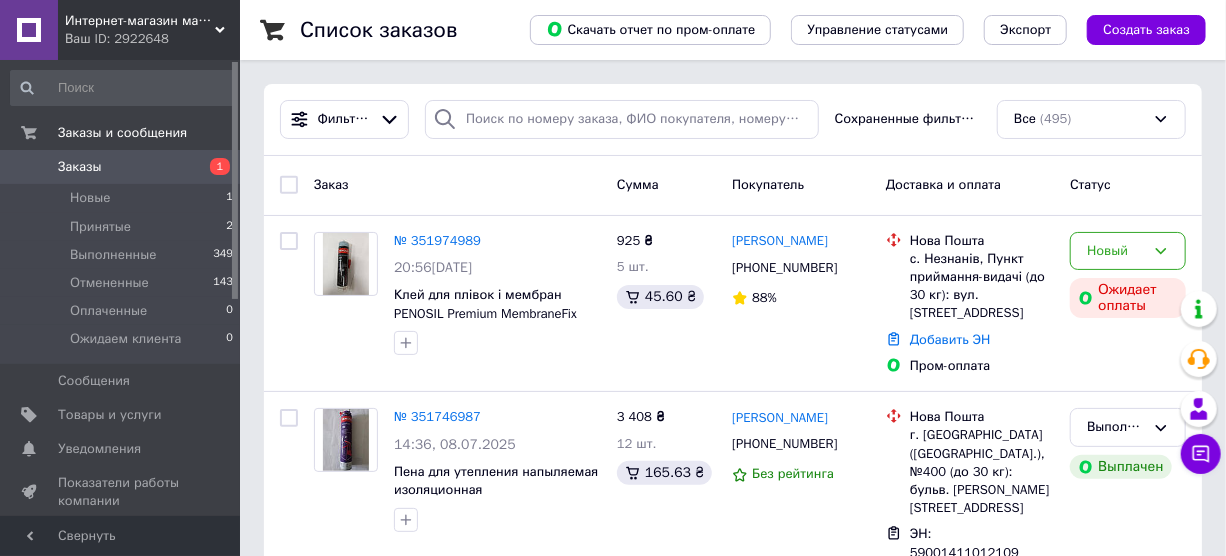 click on "Заказы" at bounding box center [80, 167] 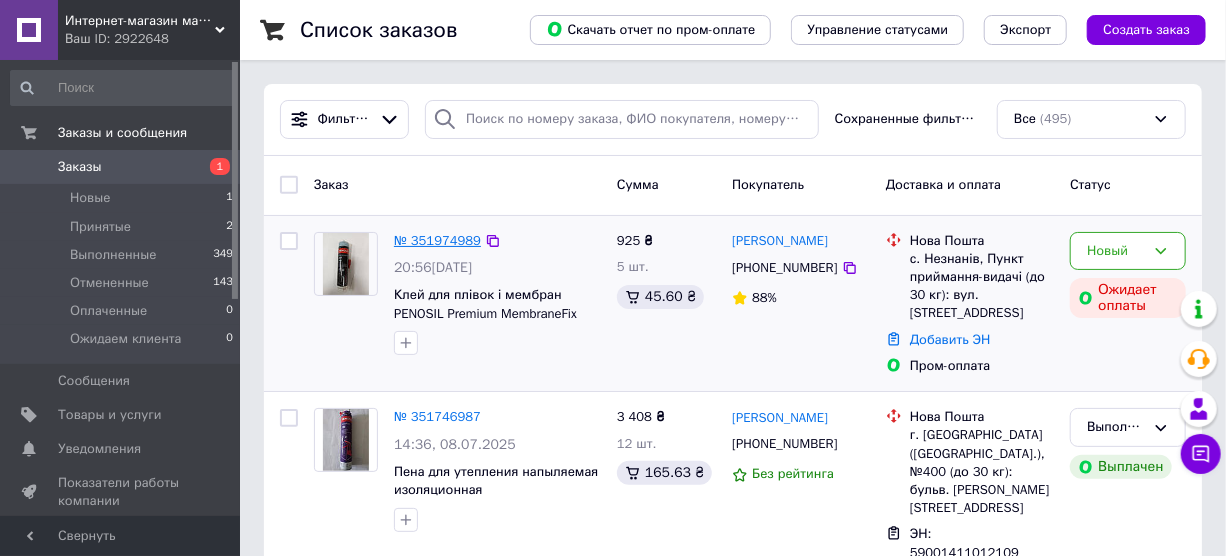 click on "№ 351974989" at bounding box center (437, 240) 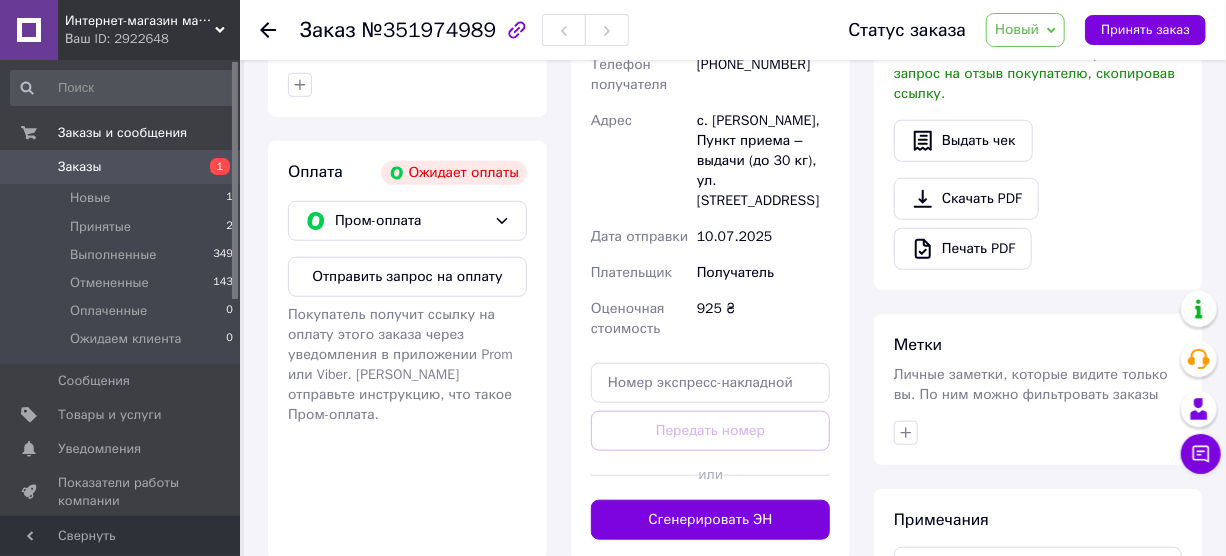 scroll, scrollTop: 727, scrollLeft: 0, axis: vertical 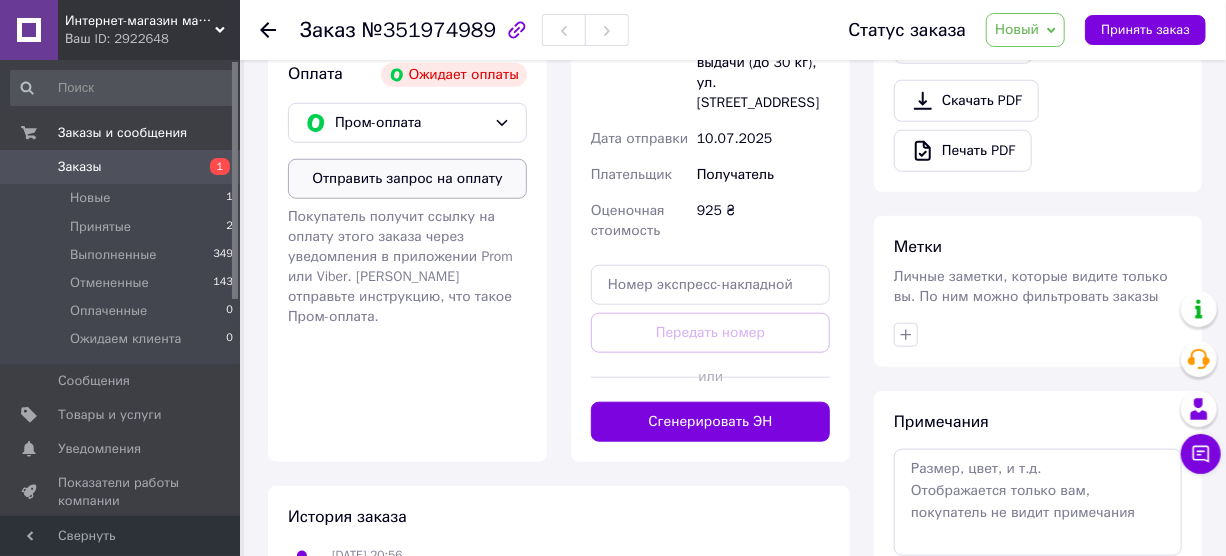 click on "Отправить запрос на оплату" at bounding box center [407, 179] 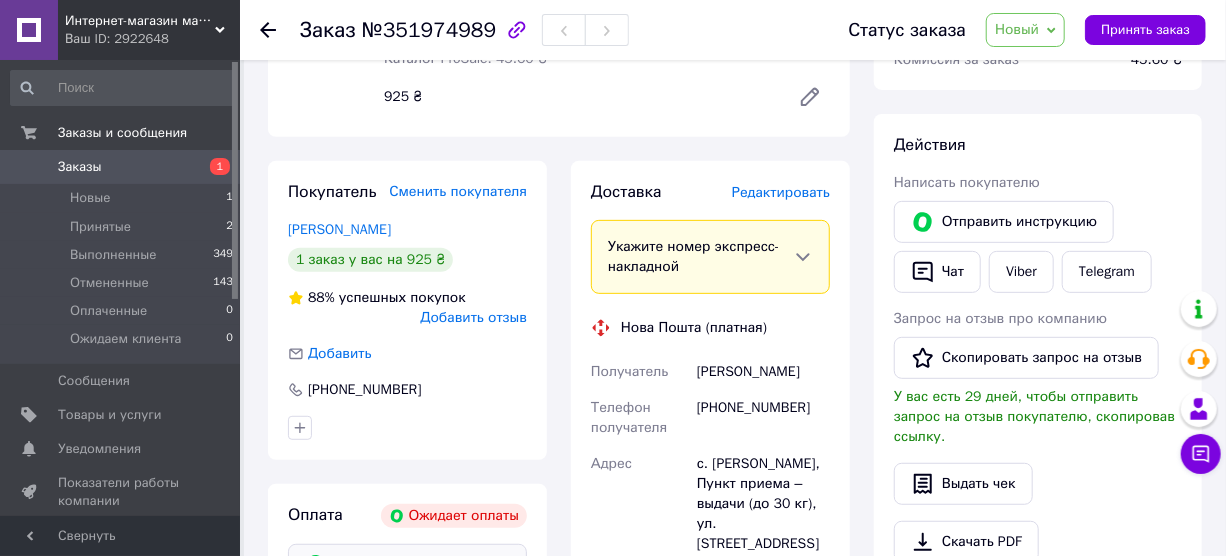 scroll, scrollTop: 272, scrollLeft: 0, axis: vertical 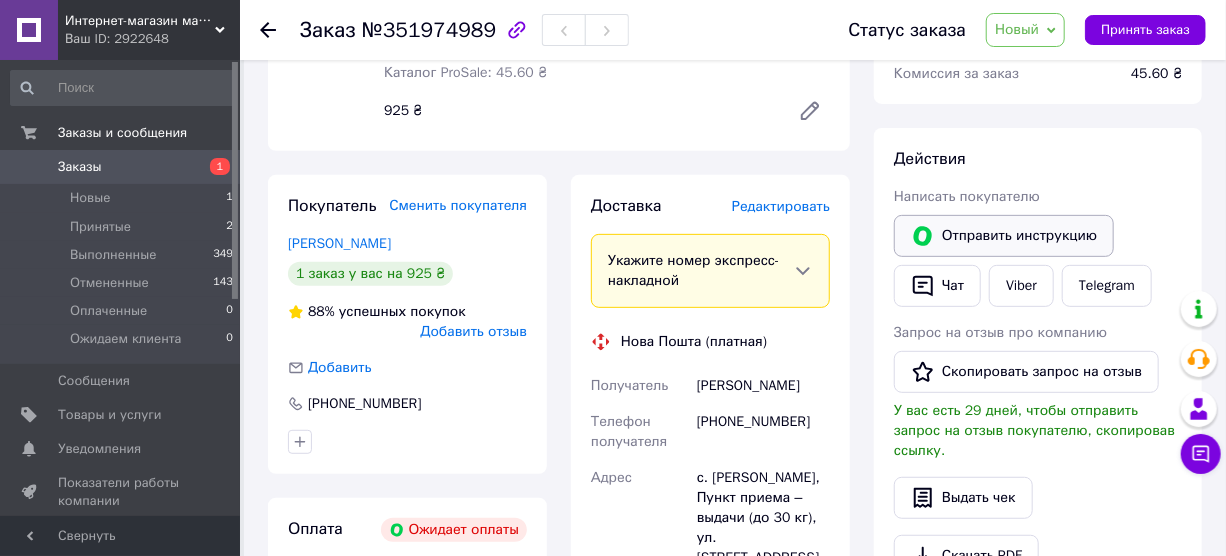 click on "Отправить инструкцию" at bounding box center (1004, 236) 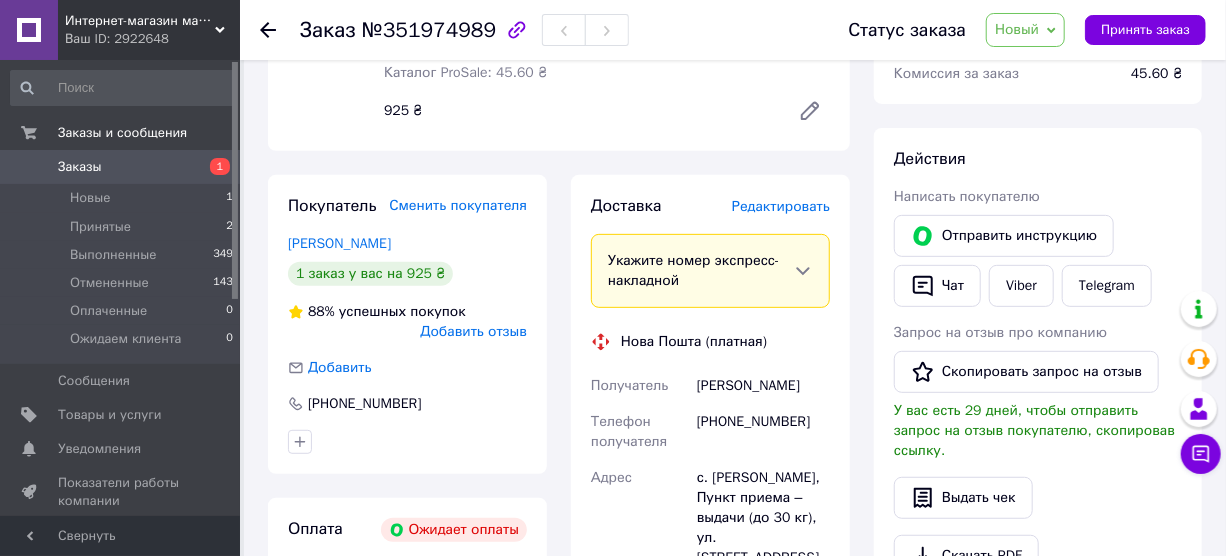click on "Заказы" at bounding box center [80, 167] 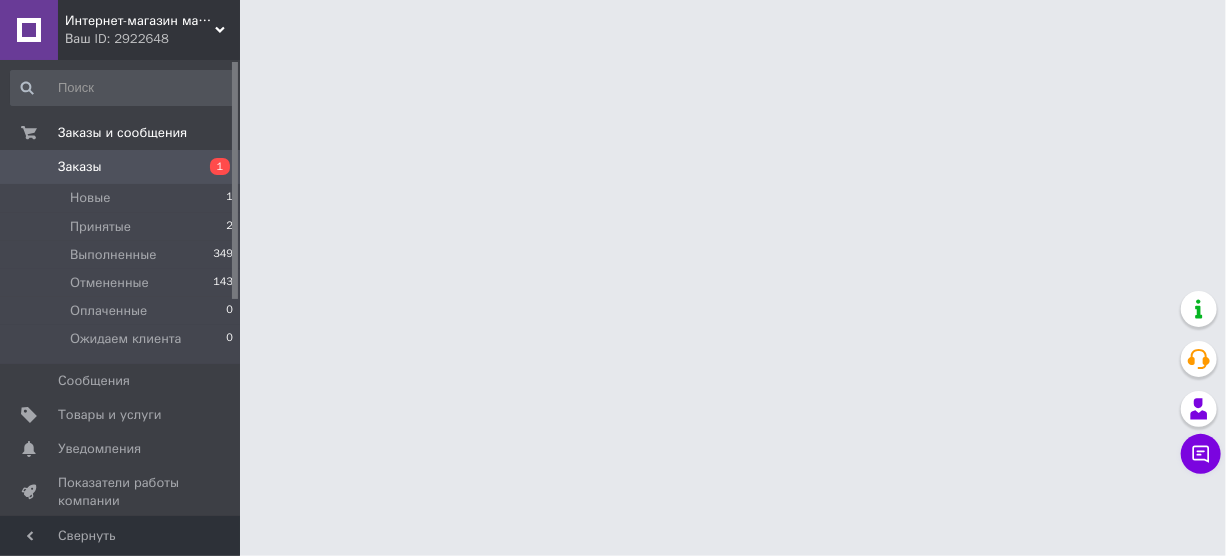 scroll, scrollTop: 0, scrollLeft: 0, axis: both 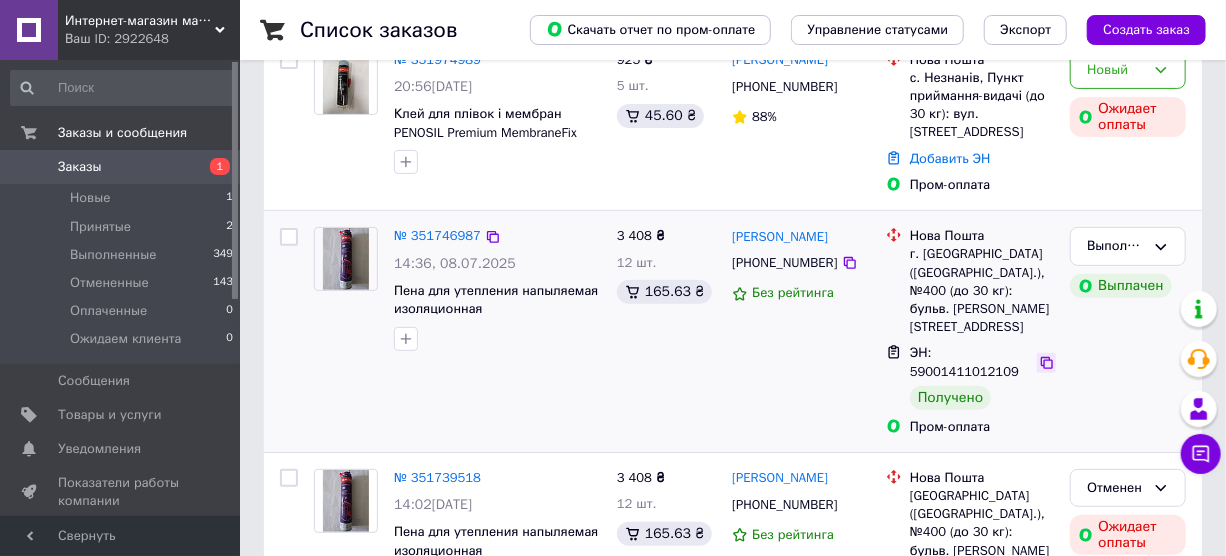 click 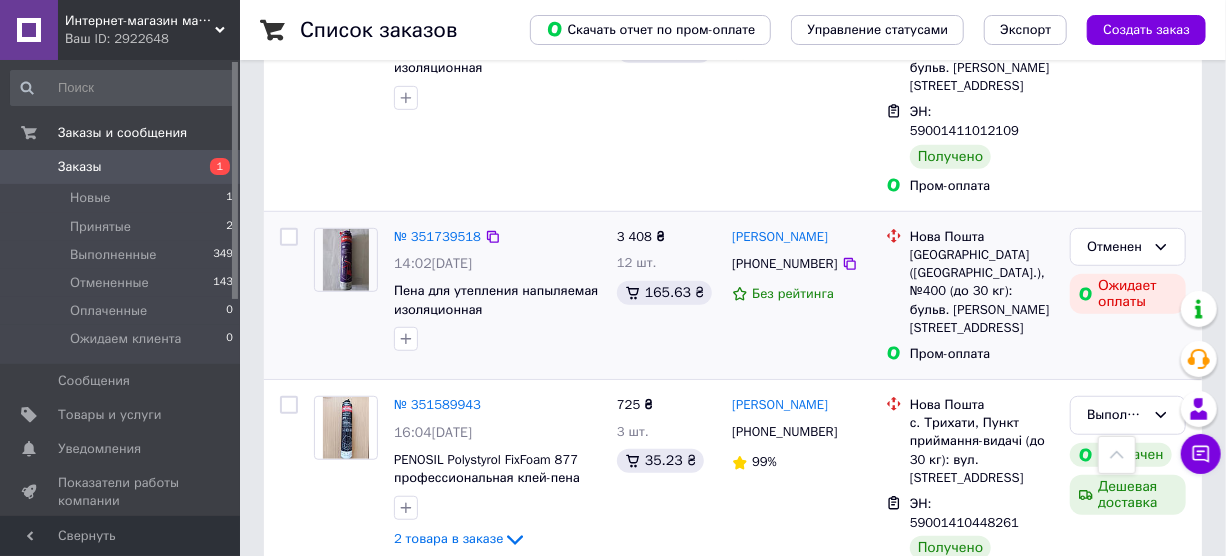 scroll, scrollTop: 454, scrollLeft: 0, axis: vertical 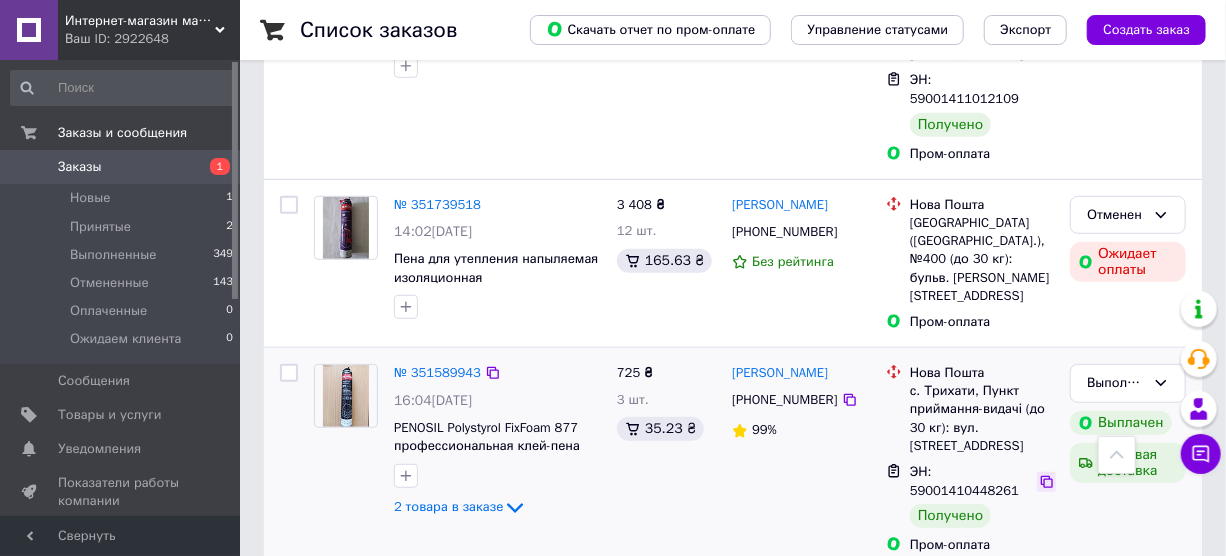 click 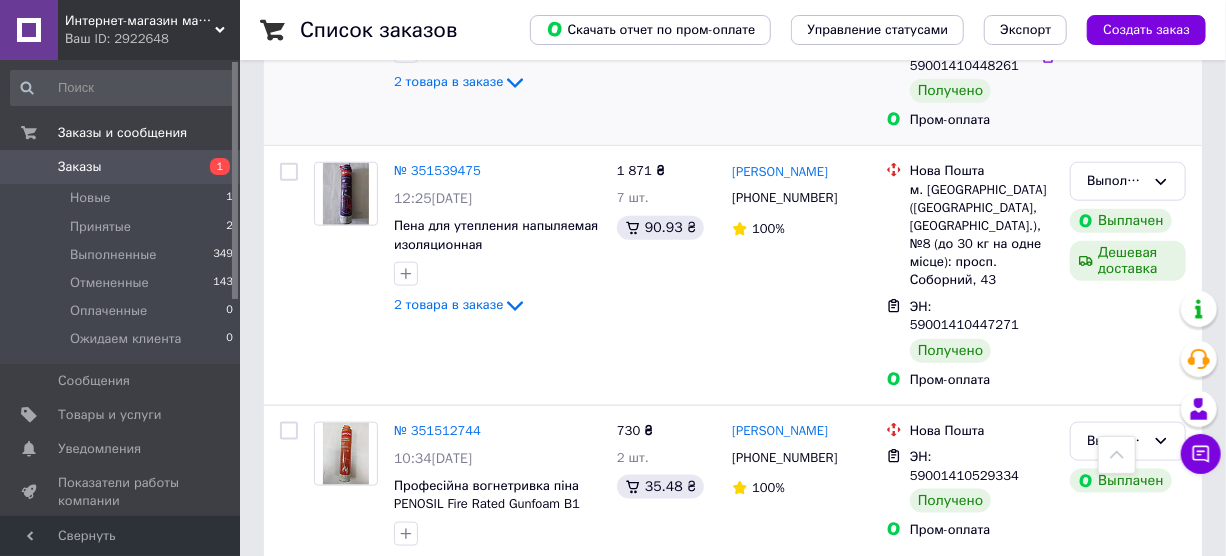 scroll, scrollTop: 909, scrollLeft: 0, axis: vertical 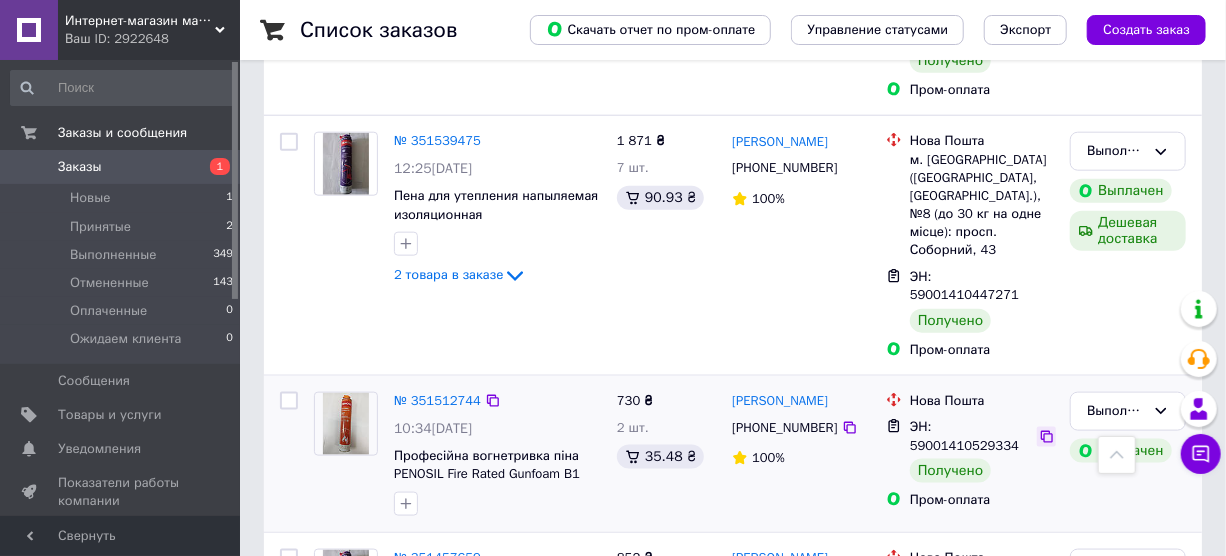 click 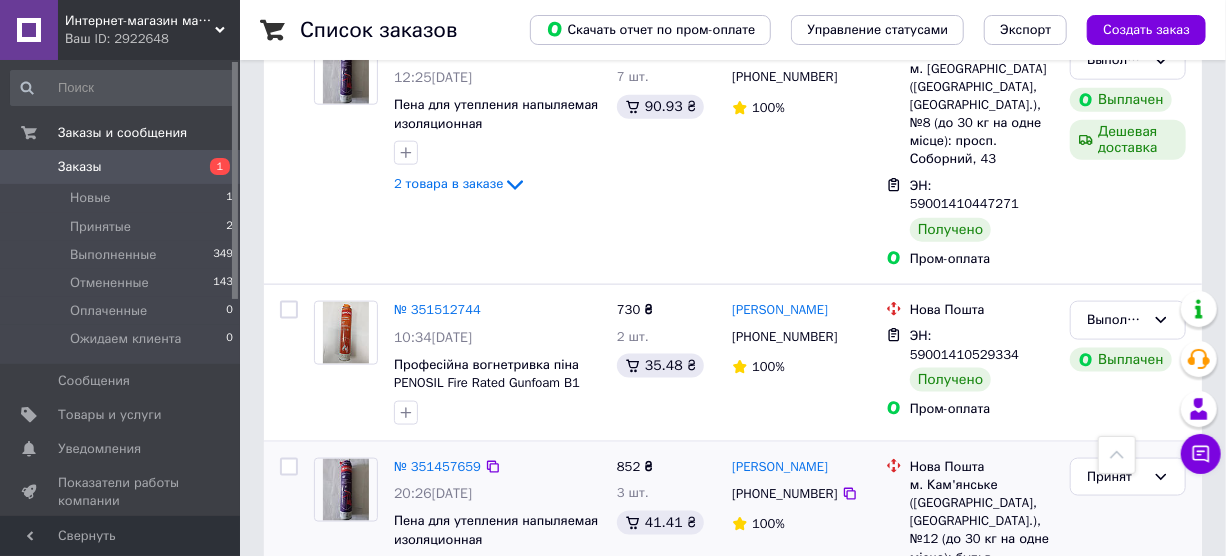 scroll, scrollTop: 1090, scrollLeft: 0, axis: vertical 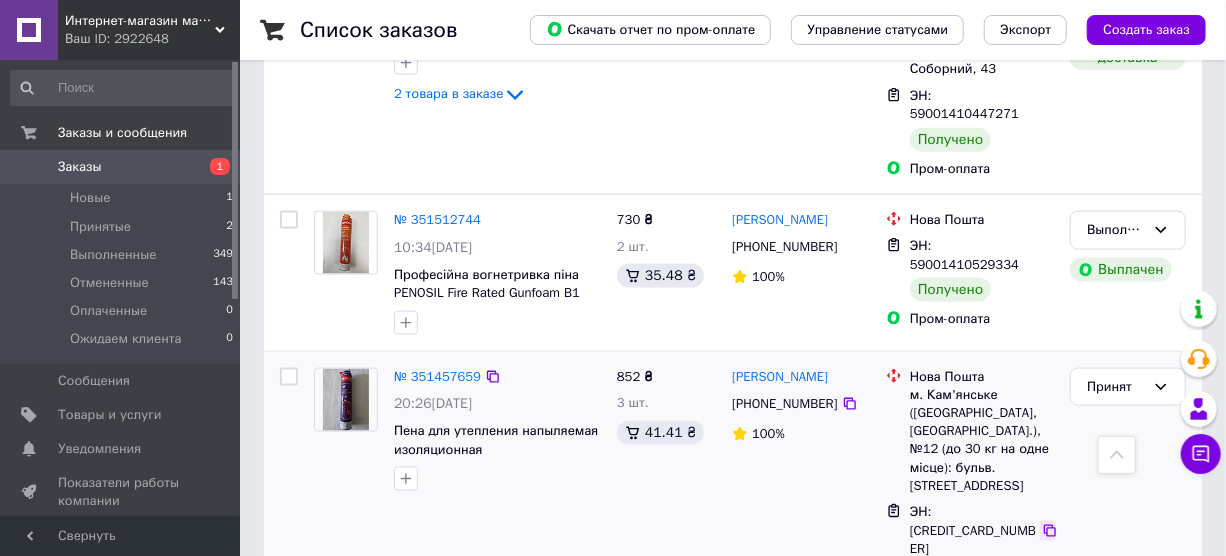 click 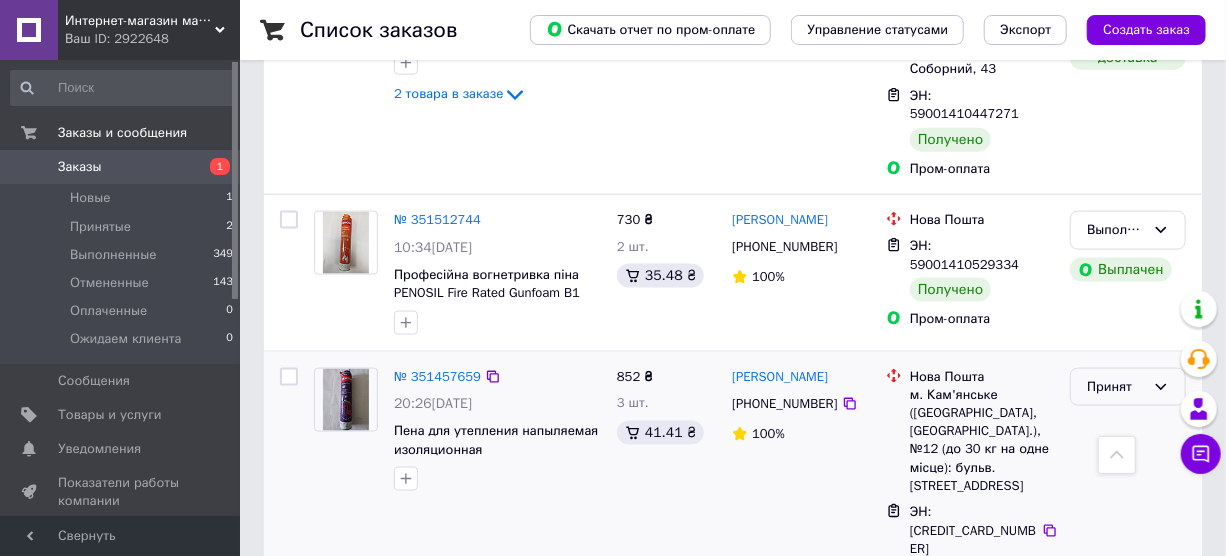 click on "Принят" at bounding box center [1128, 387] 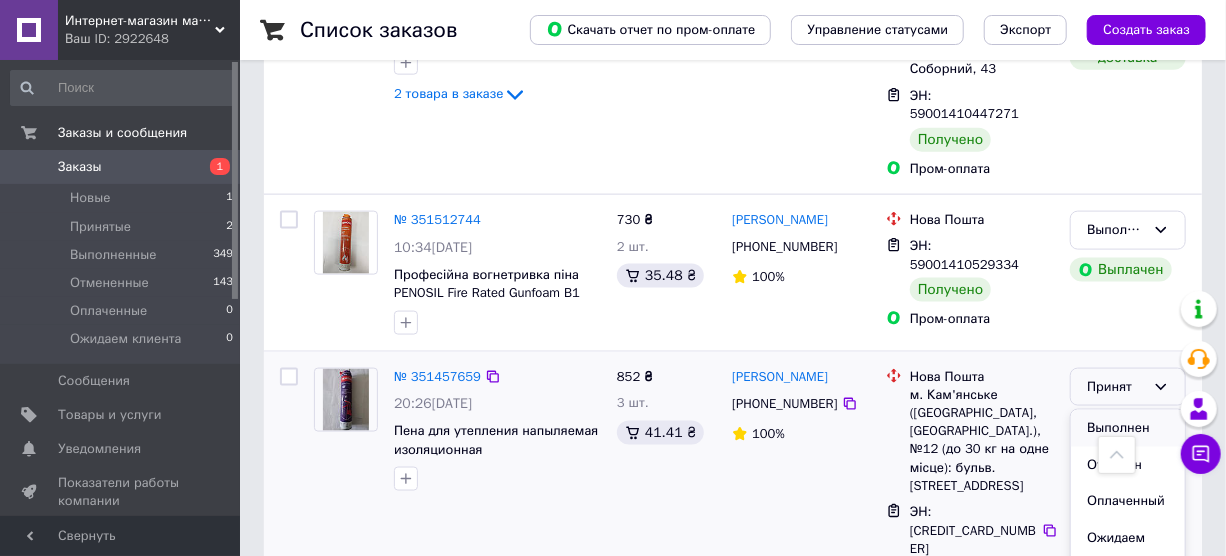 click on "Выполнен" at bounding box center (1128, 428) 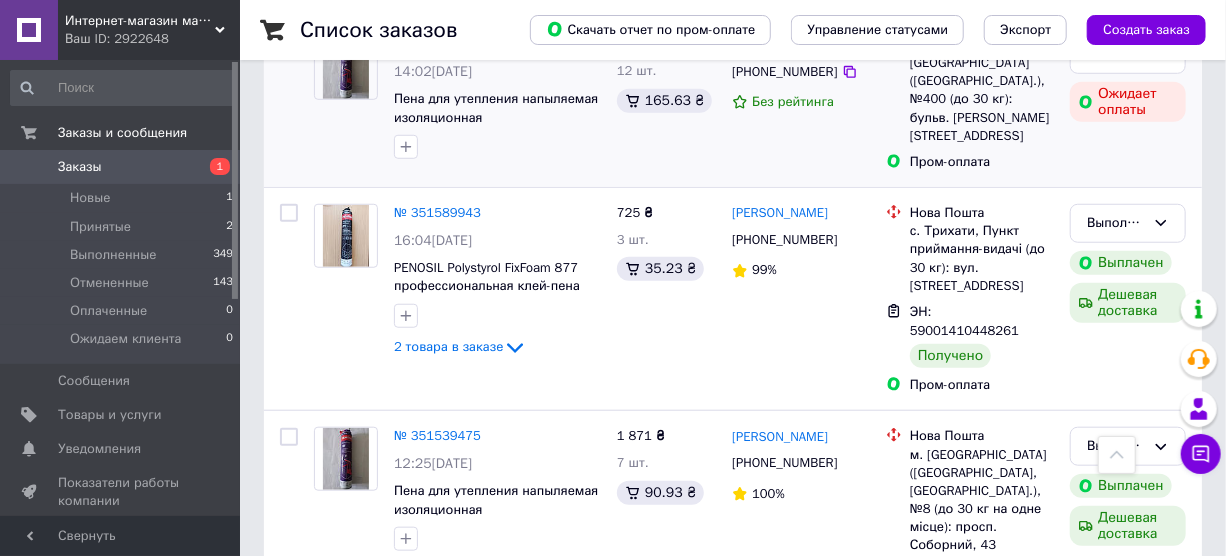 scroll, scrollTop: 181, scrollLeft: 0, axis: vertical 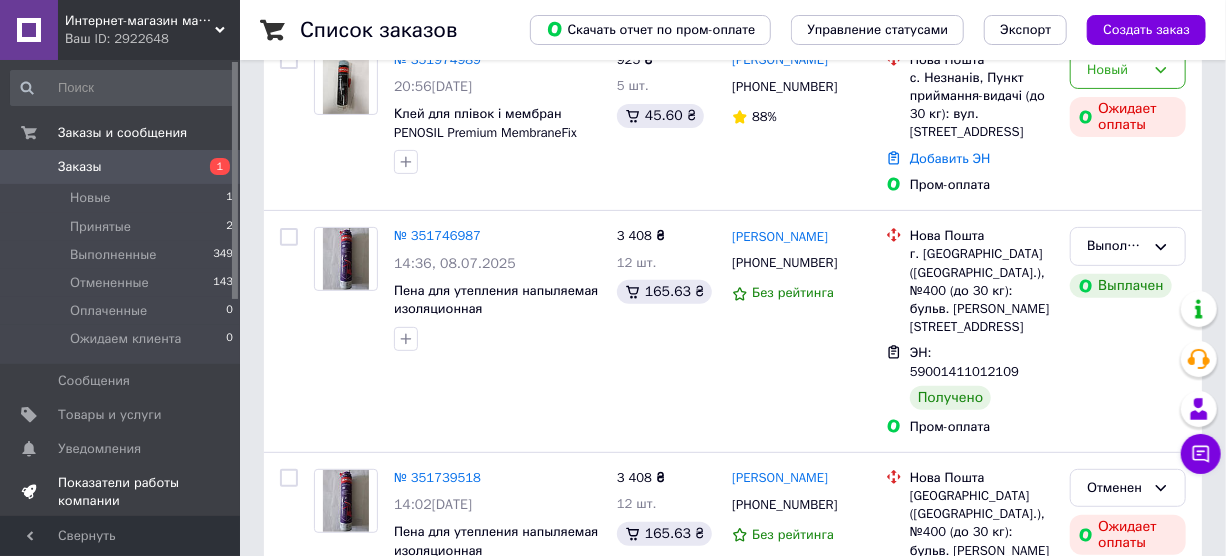 click on "Показатели работы компании" at bounding box center [121, 492] 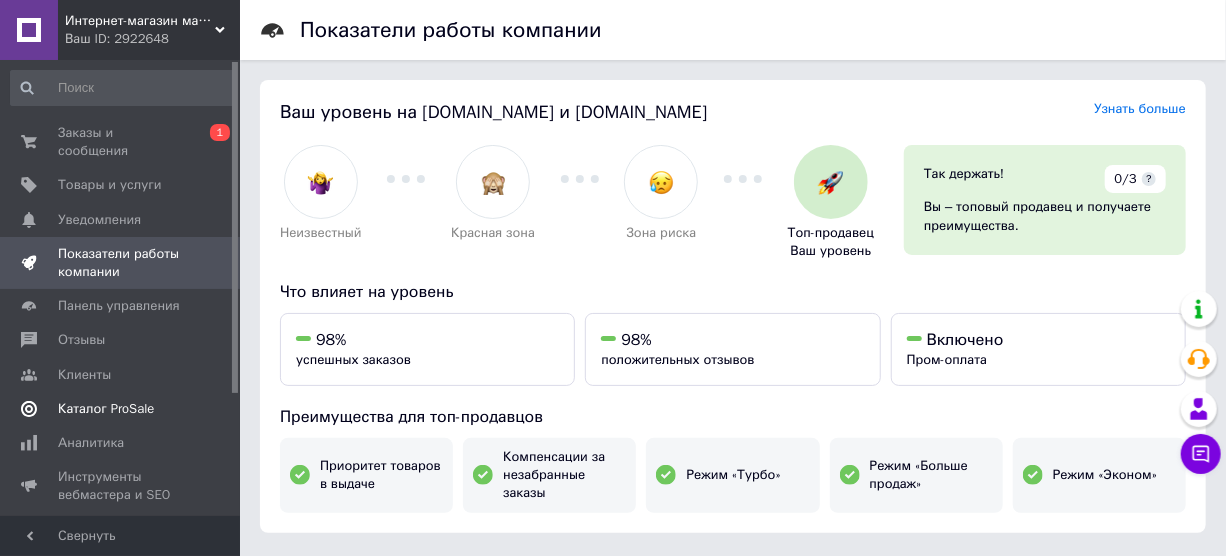 click on "Каталог ProSale" at bounding box center [106, 409] 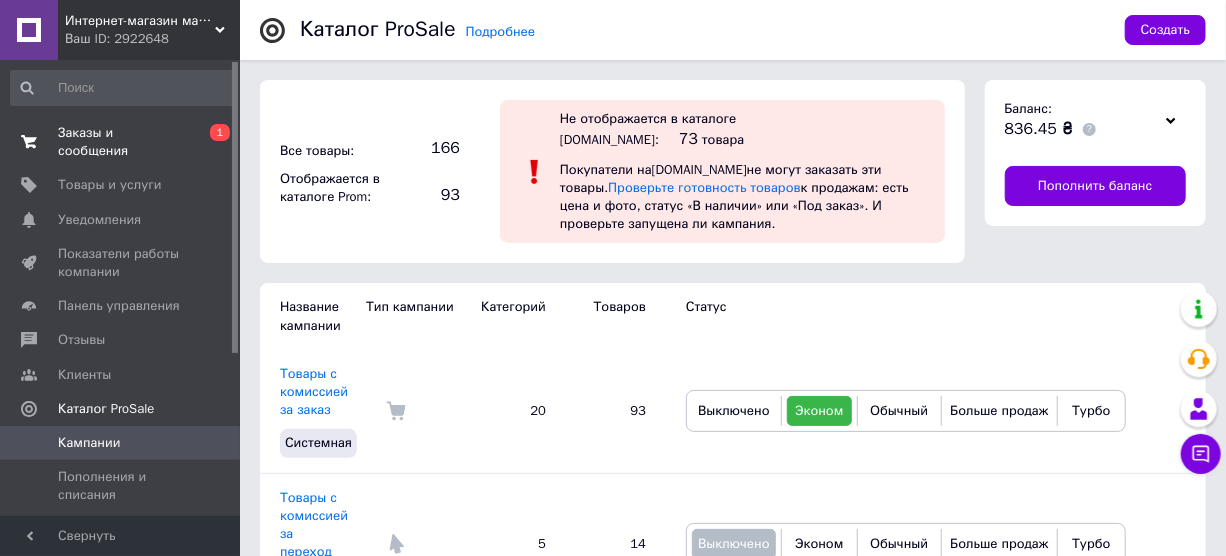click on "Заказы и сообщения" at bounding box center (121, 142) 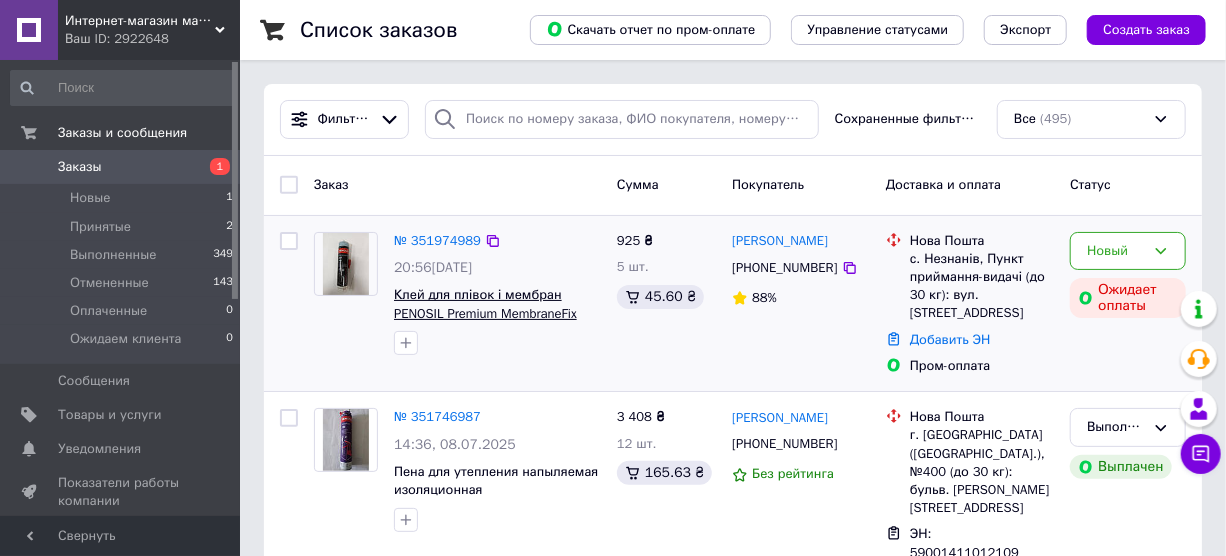 click on "Клей для плівок і мембран PENOSIL Premium MembraneFix 629  290 мл. Синій" at bounding box center (485, 313) 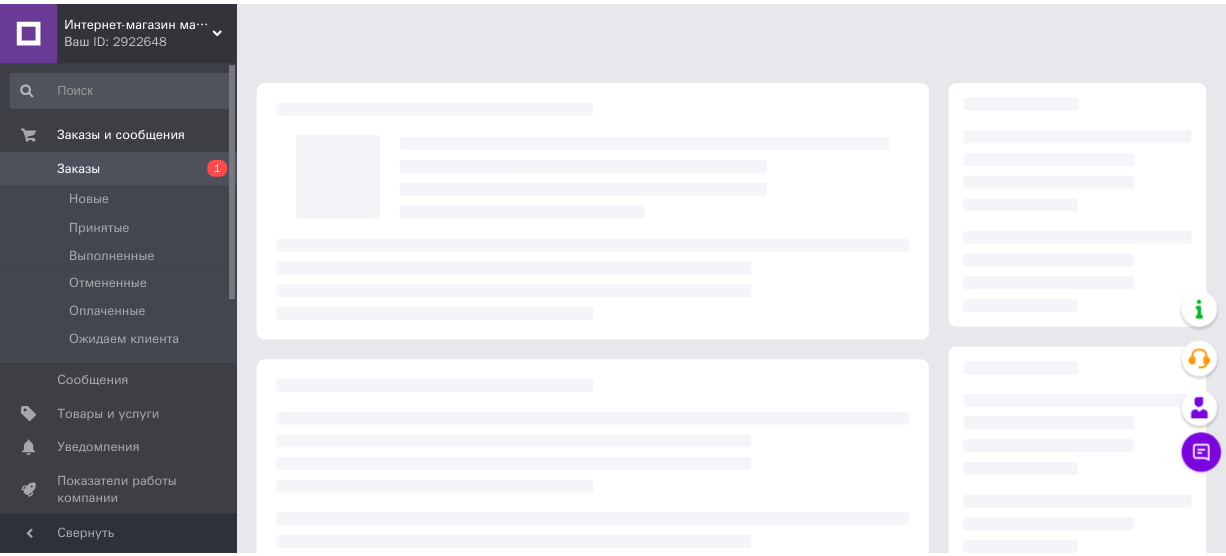 scroll, scrollTop: 0, scrollLeft: 0, axis: both 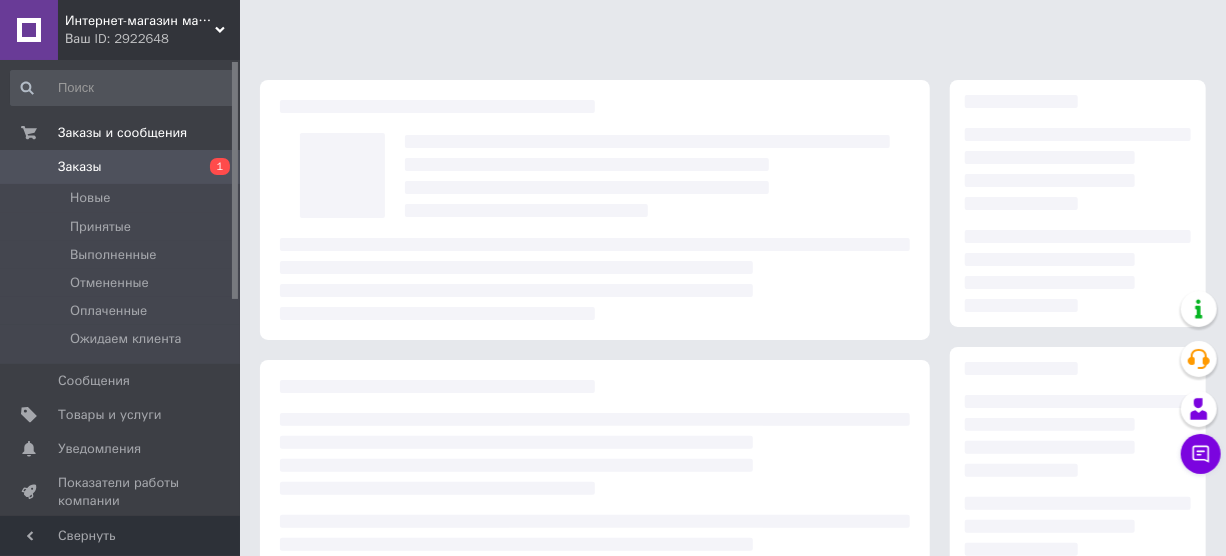 click on "Заказы" at bounding box center [80, 167] 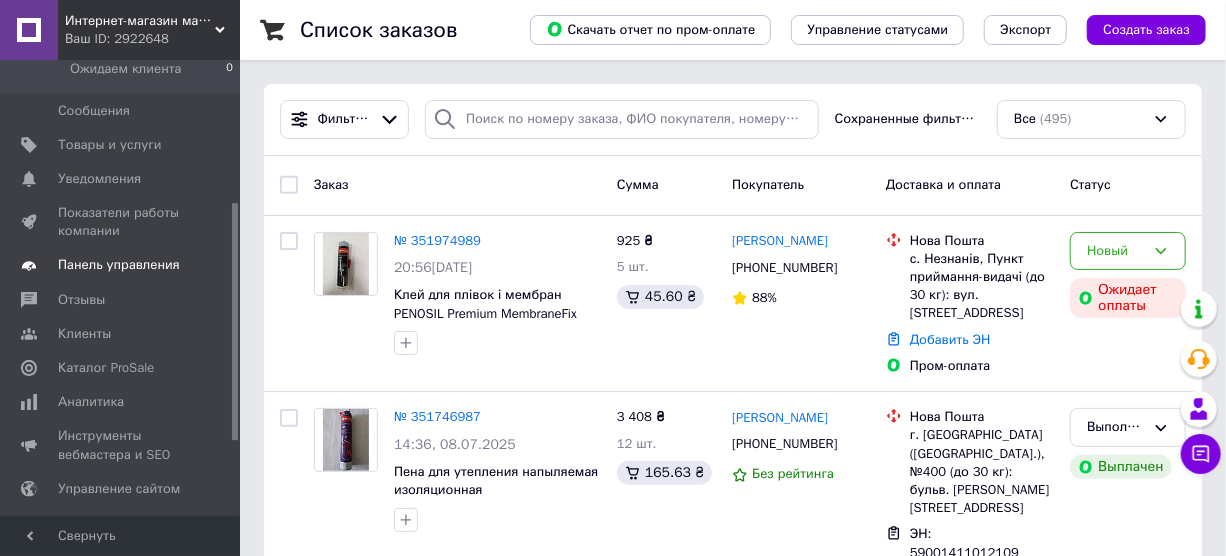 scroll, scrollTop: 272, scrollLeft: 0, axis: vertical 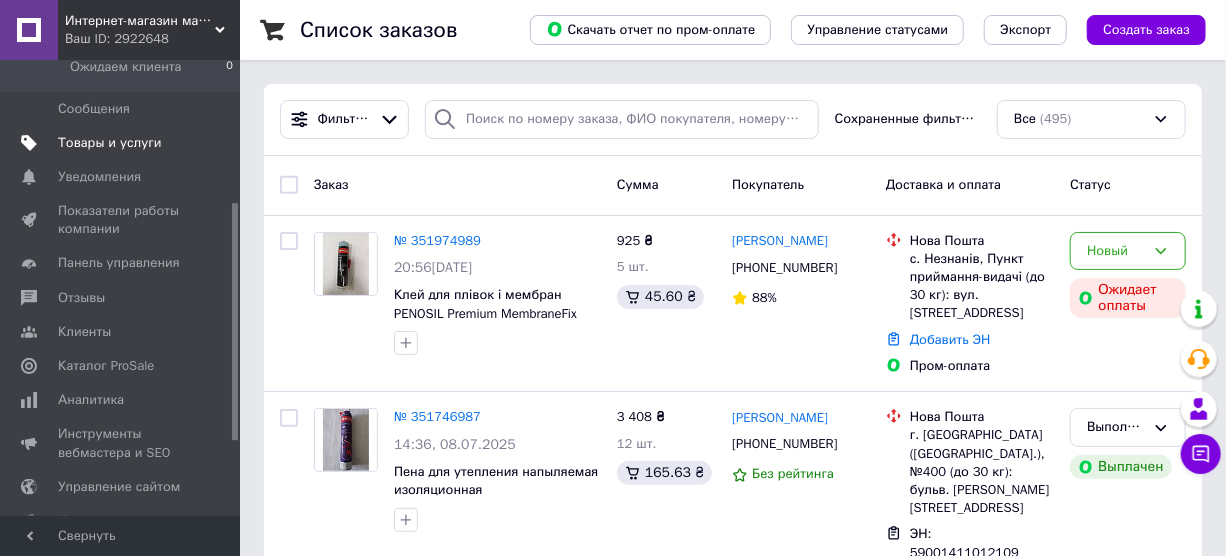 click on "Товары и услуги" at bounding box center [110, 143] 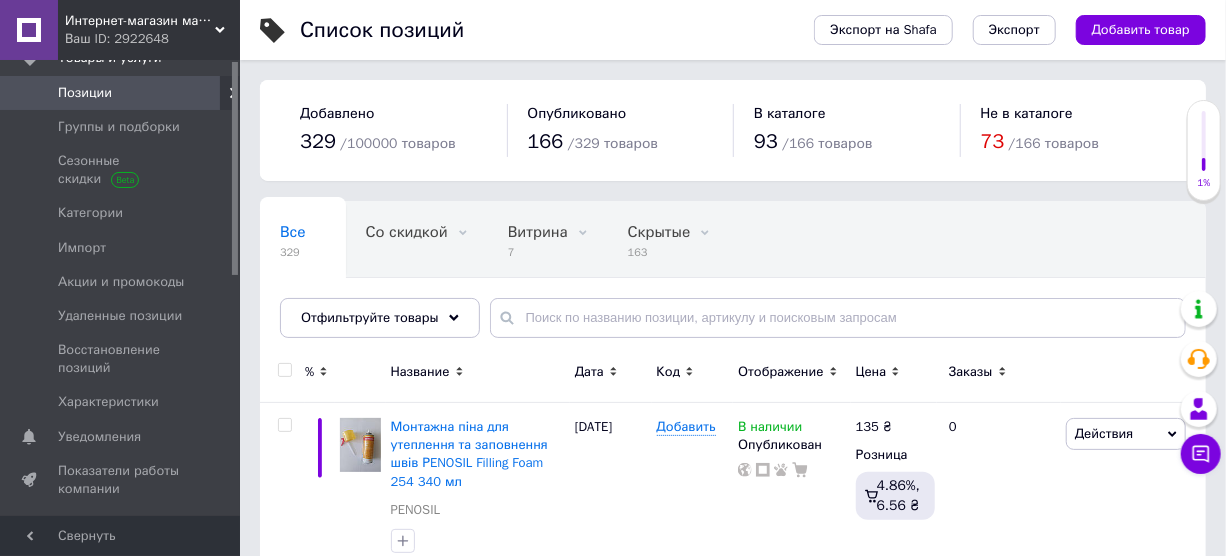 scroll, scrollTop: 0, scrollLeft: 0, axis: both 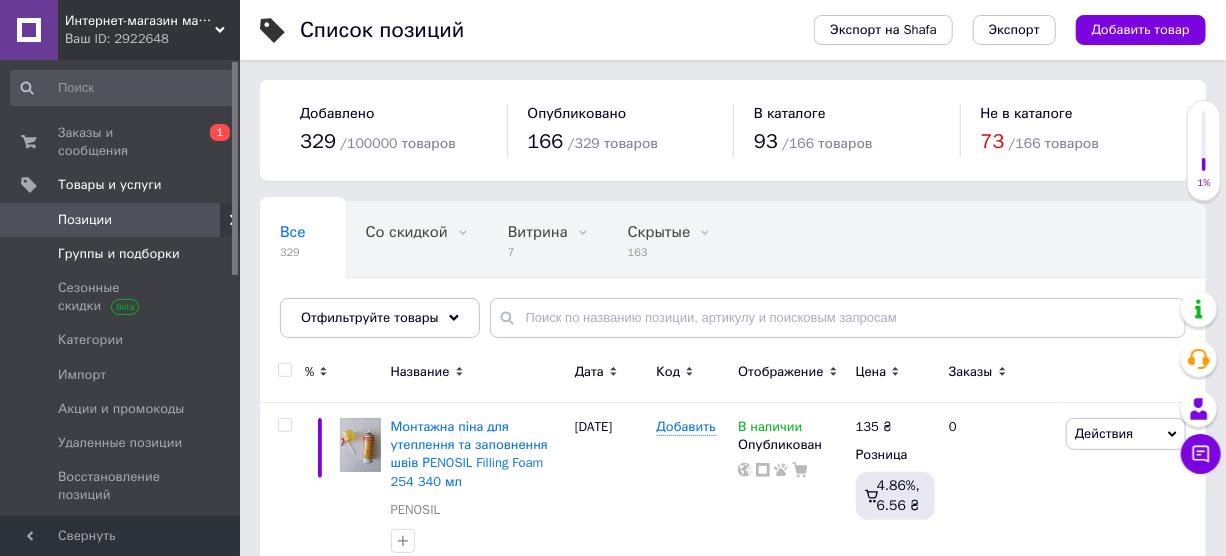 click on "Группы и подборки" at bounding box center (119, 254) 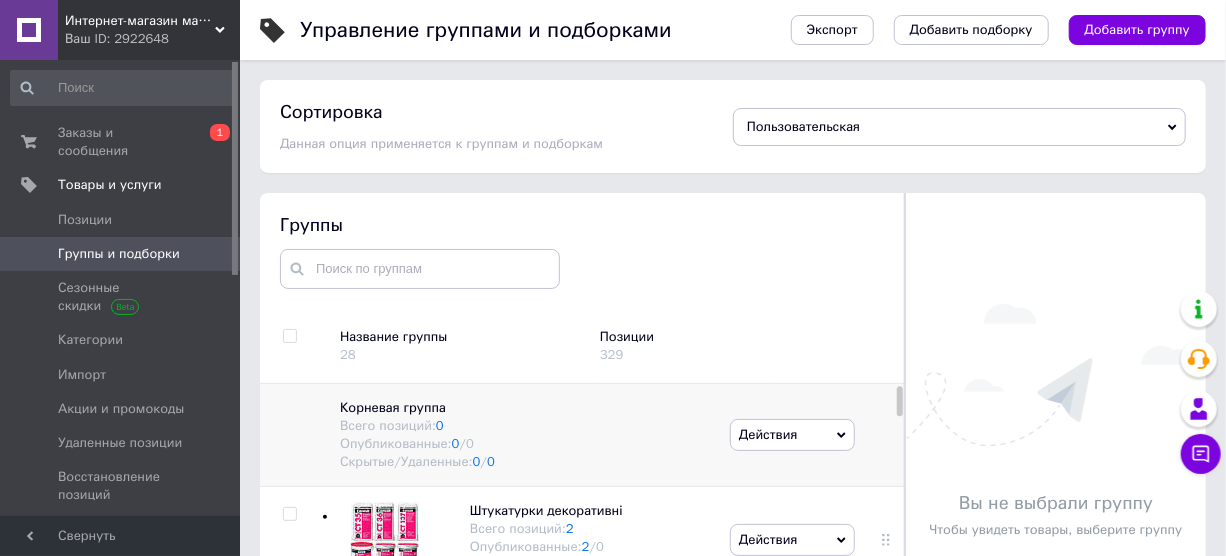 scroll, scrollTop: 90, scrollLeft: 0, axis: vertical 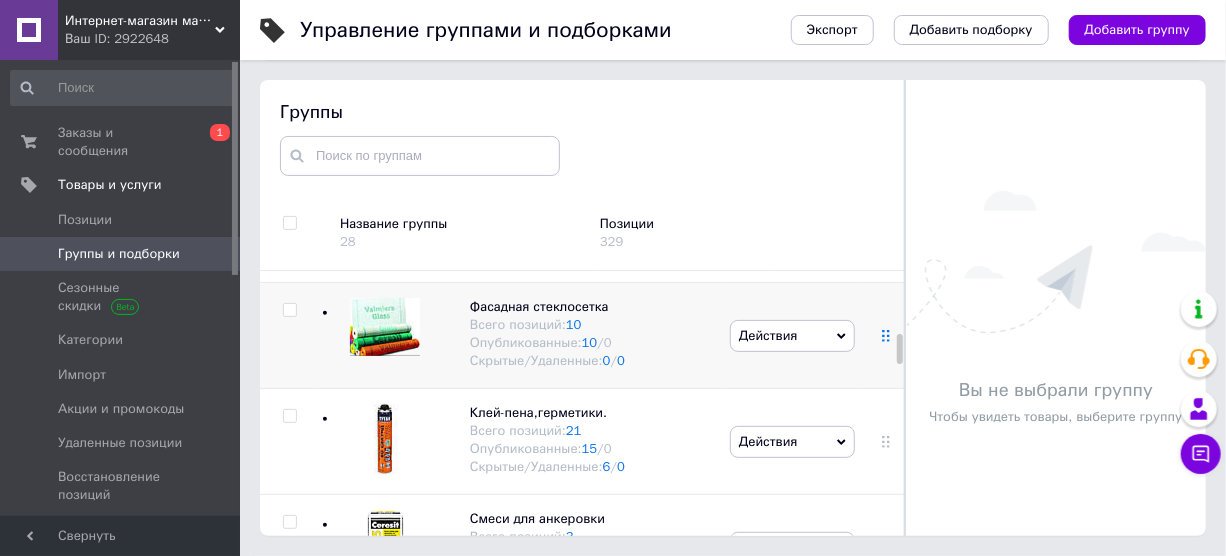 click 